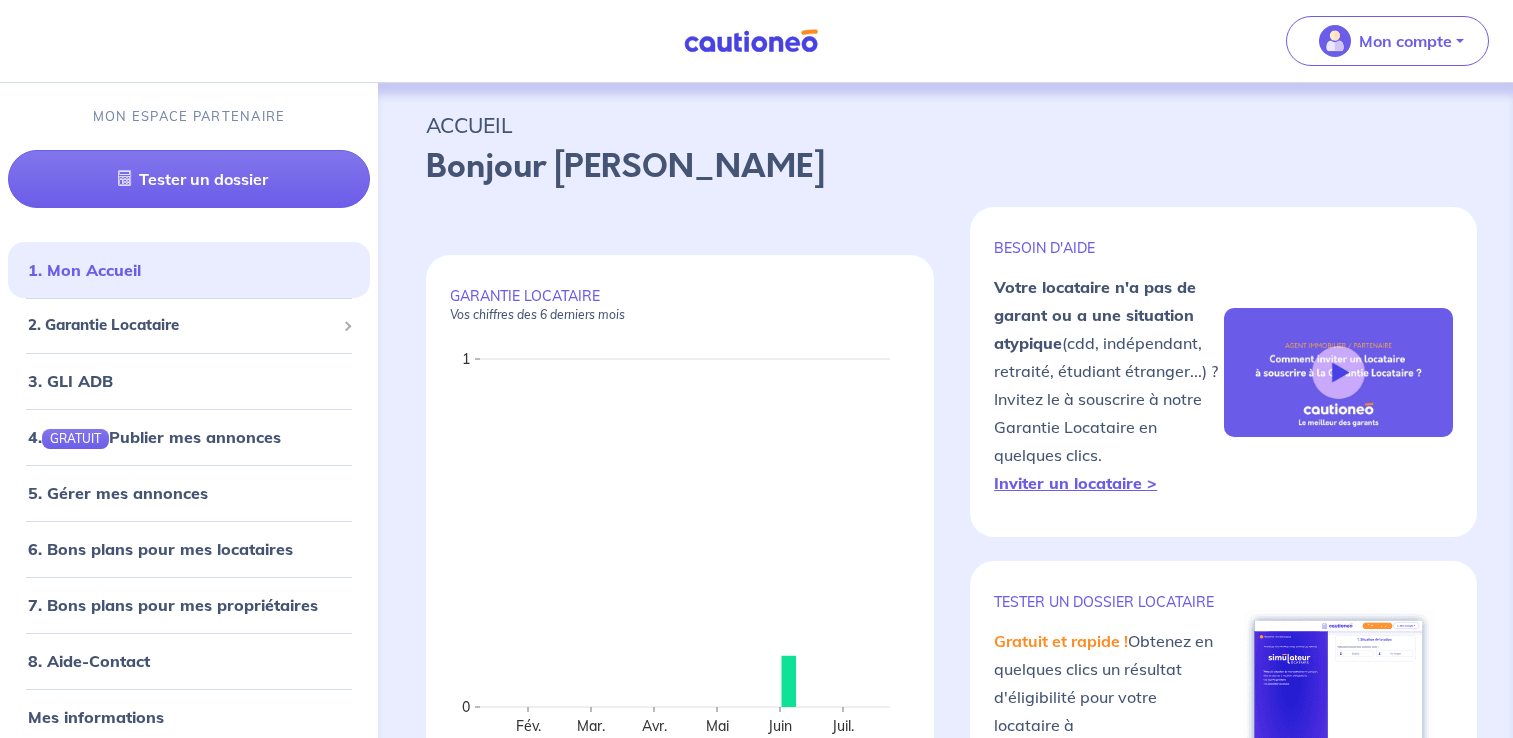 scroll, scrollTop: 0, scrollLeft: 0, axis: both 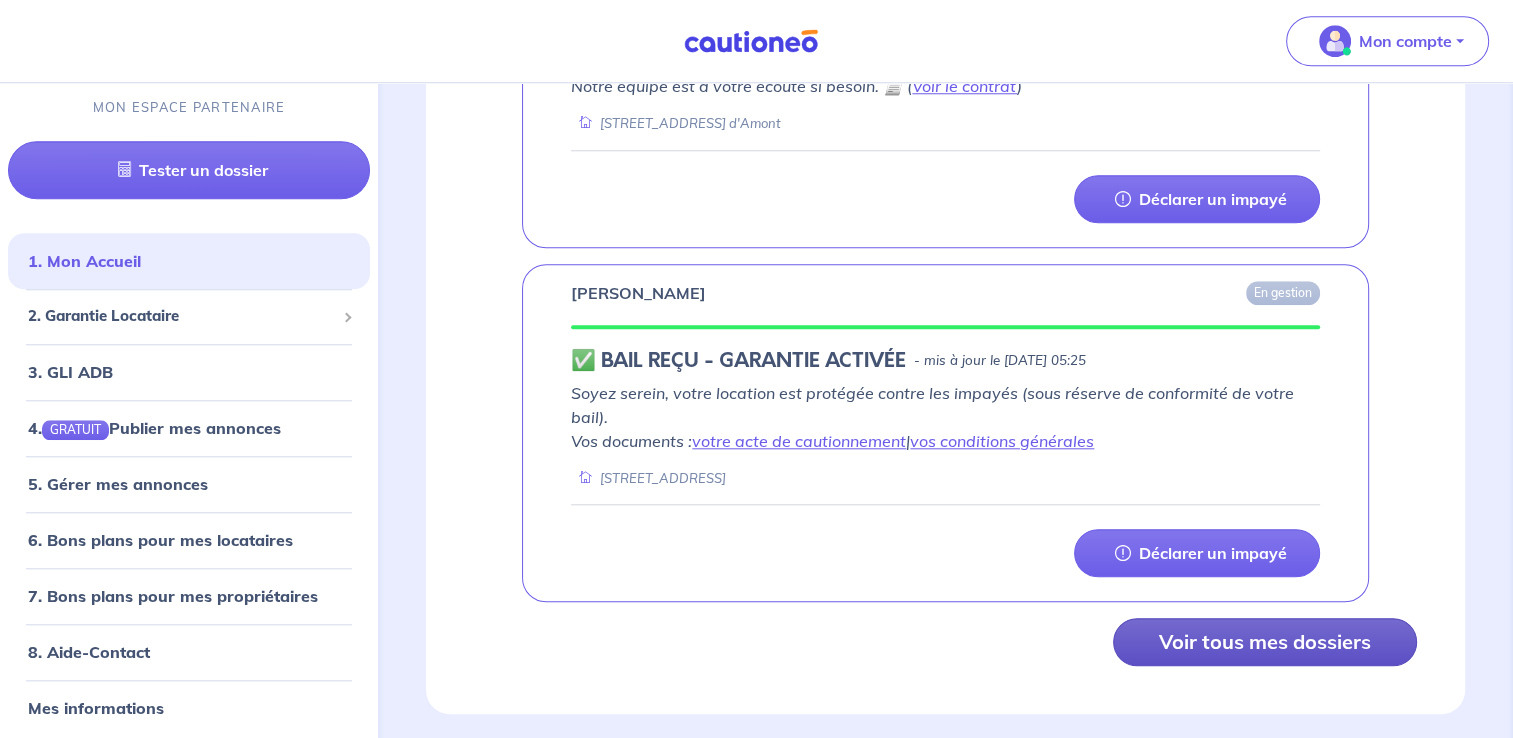 click on "Voir tous mes dossiers" at bounding box center [1265, 642] 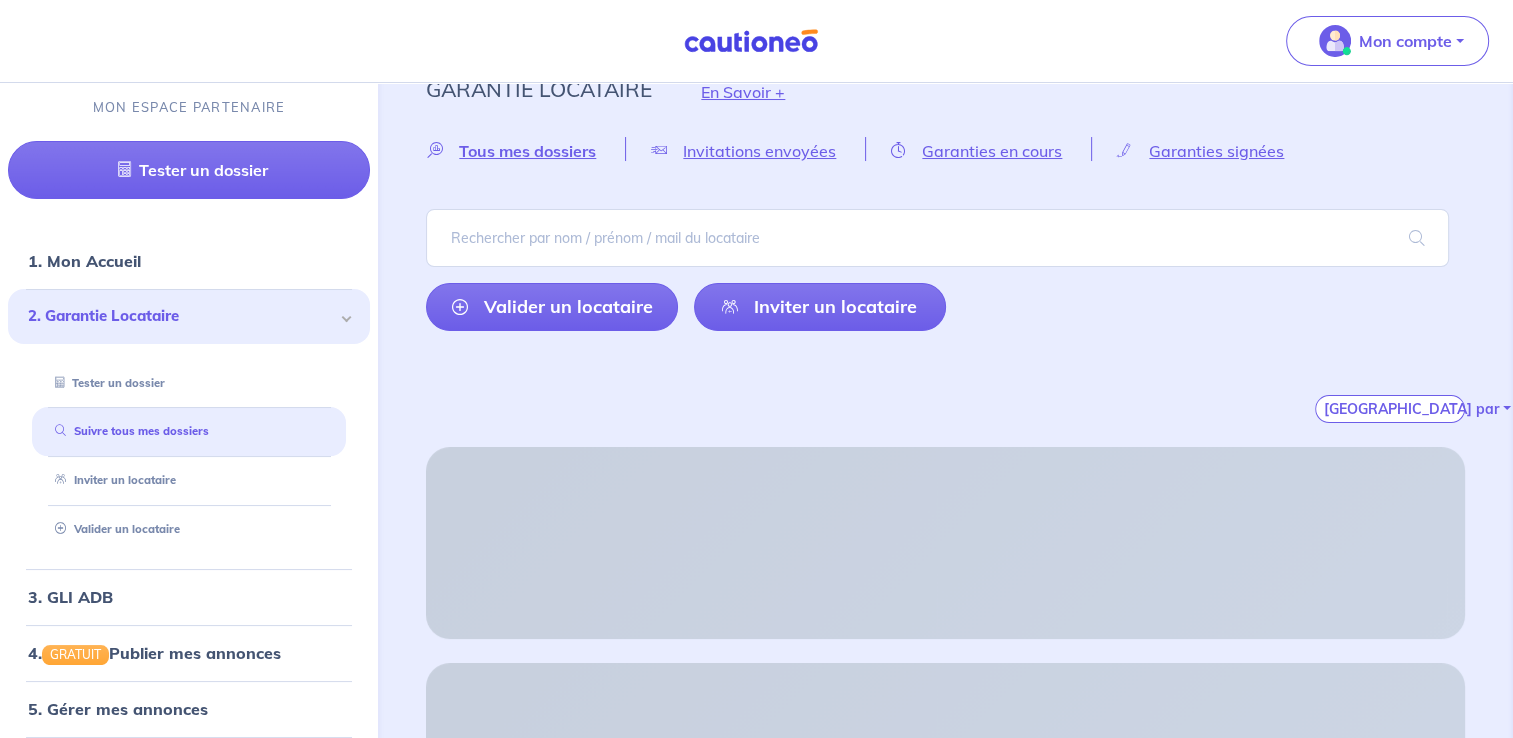 scroll, scrollTop: 0, scrollLeft: 0, axis: both 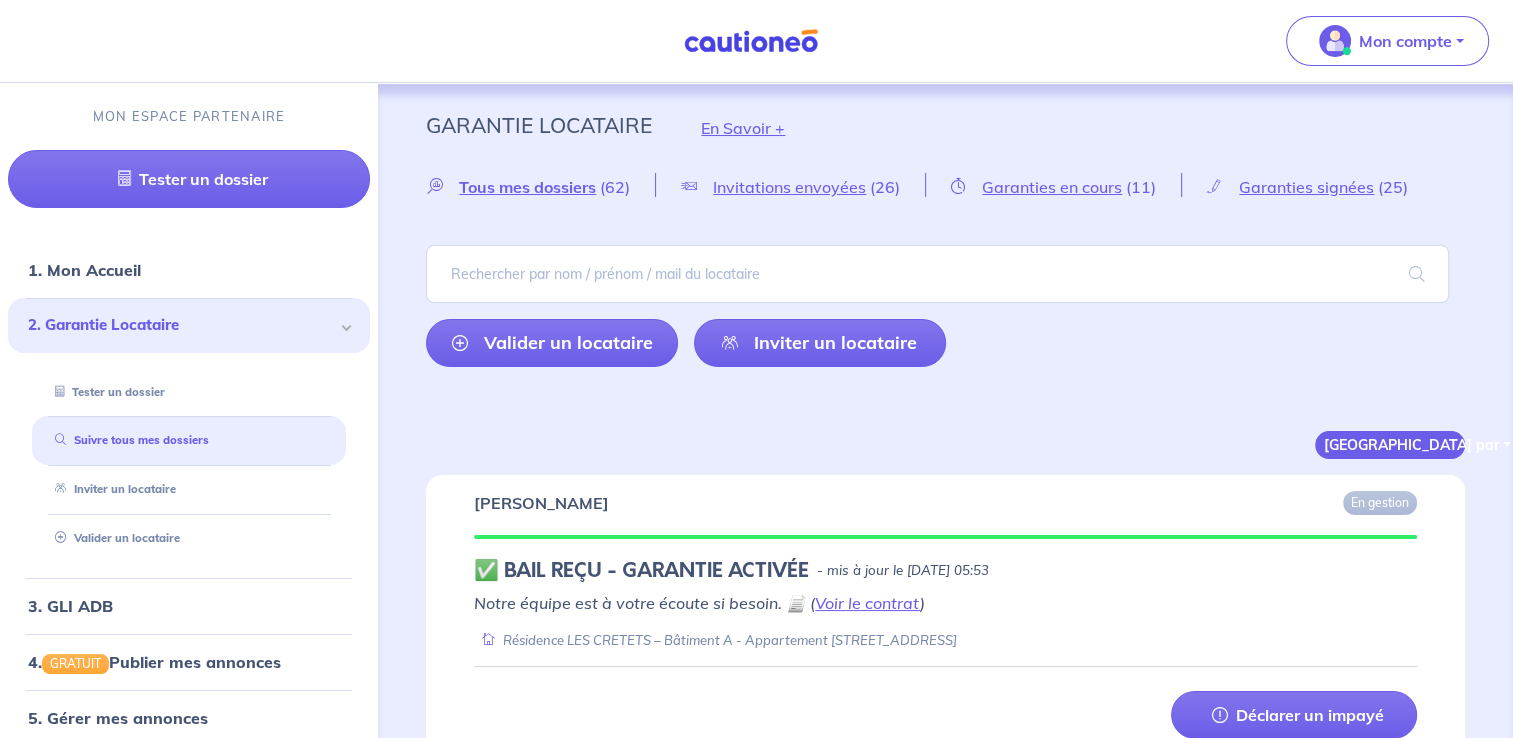 click on "[GEOGRAPHIC_DATA] par" at bounding box center [1390, 445] 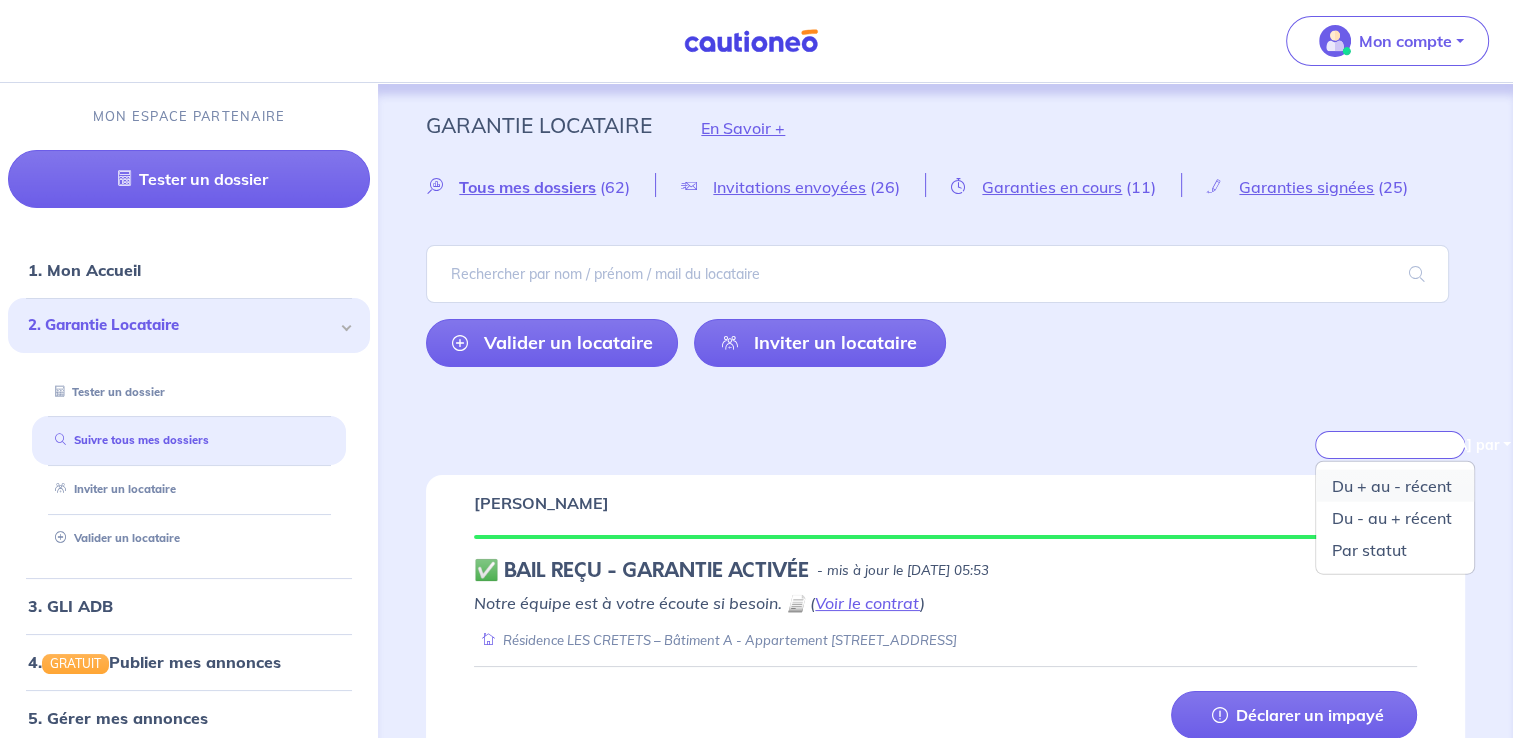 click on "Du + au - récent" at bounding box center (1395, 486) 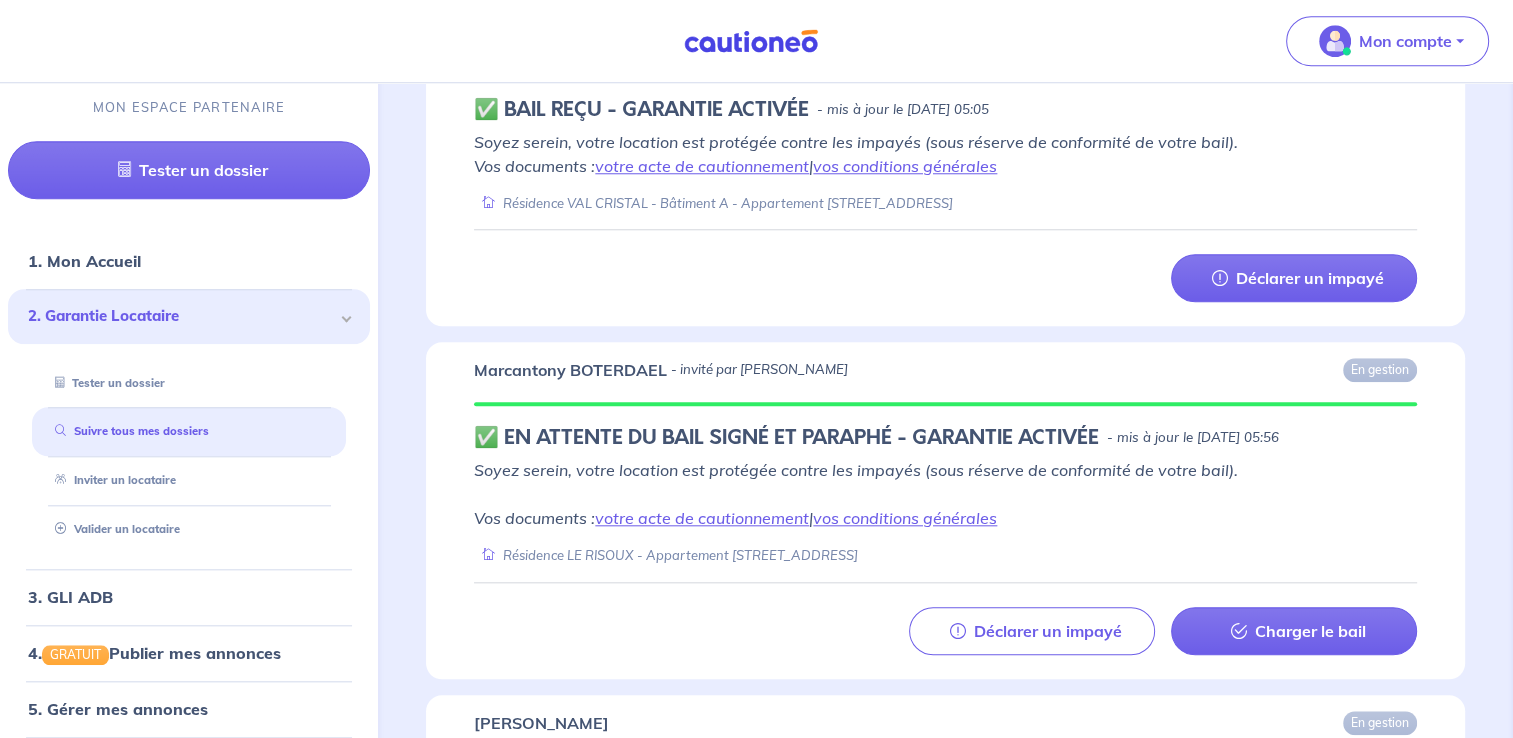 scroll, scrollTop: 1900, scrollLeft: 0, axis: vertical 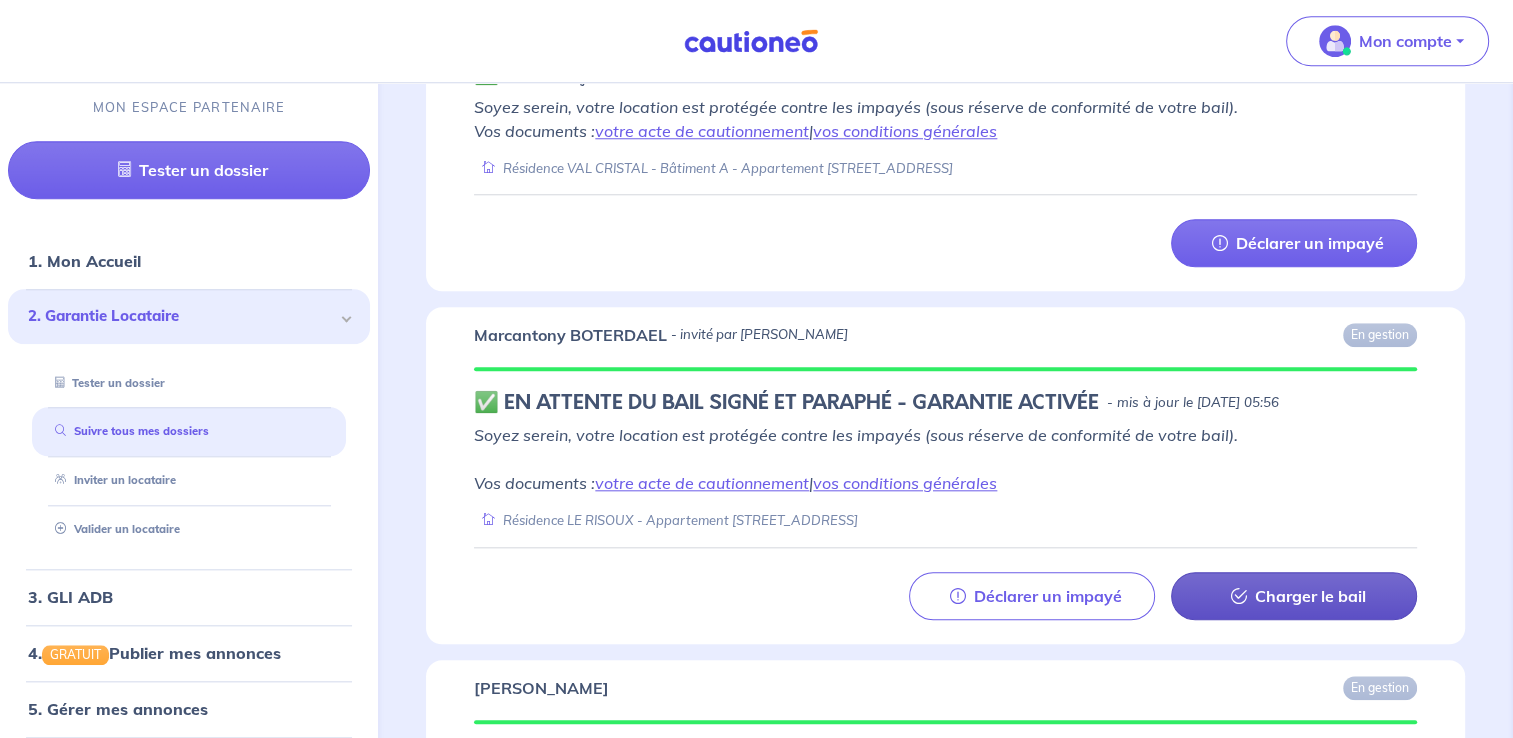 click on "Charger le bail" at bounding box center (1310, 596) 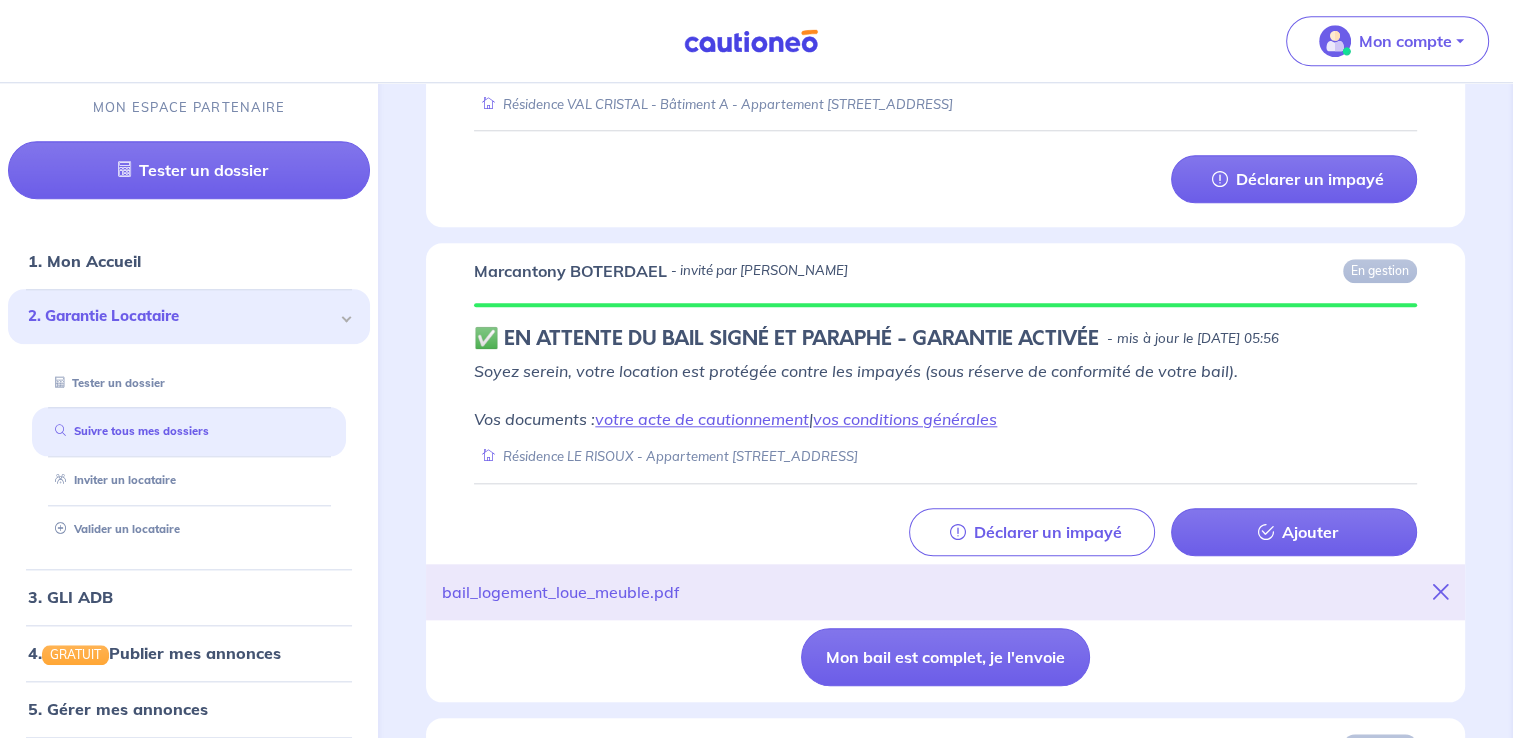 scroll, scrollTop: 2000, scrollLeft: 0, axis: vertical 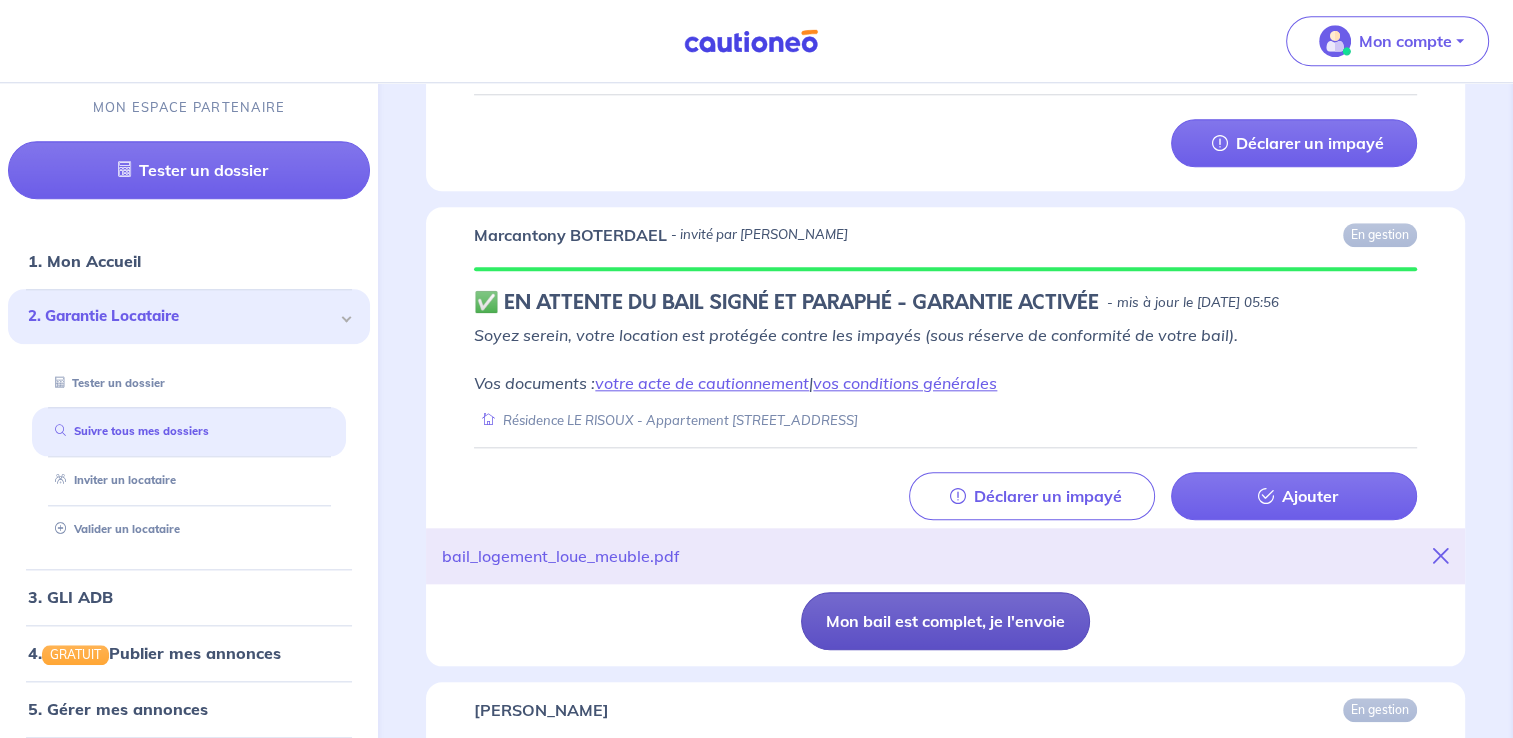 click on "Mon bail est complet, je l'envoie" at bounding box center (945, 621) 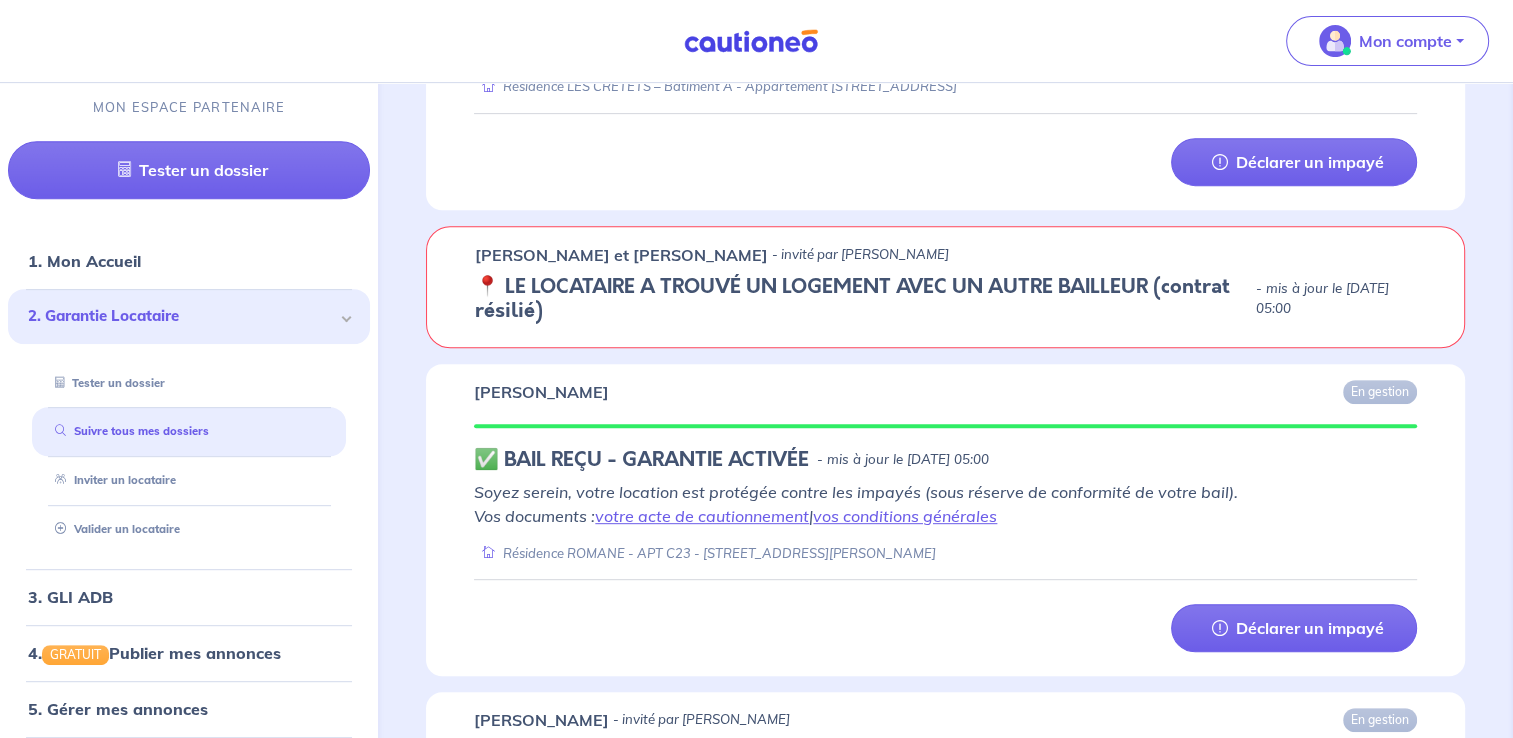 scroll, scrollTop: 800, scrollLeft: 0, axis: vertical 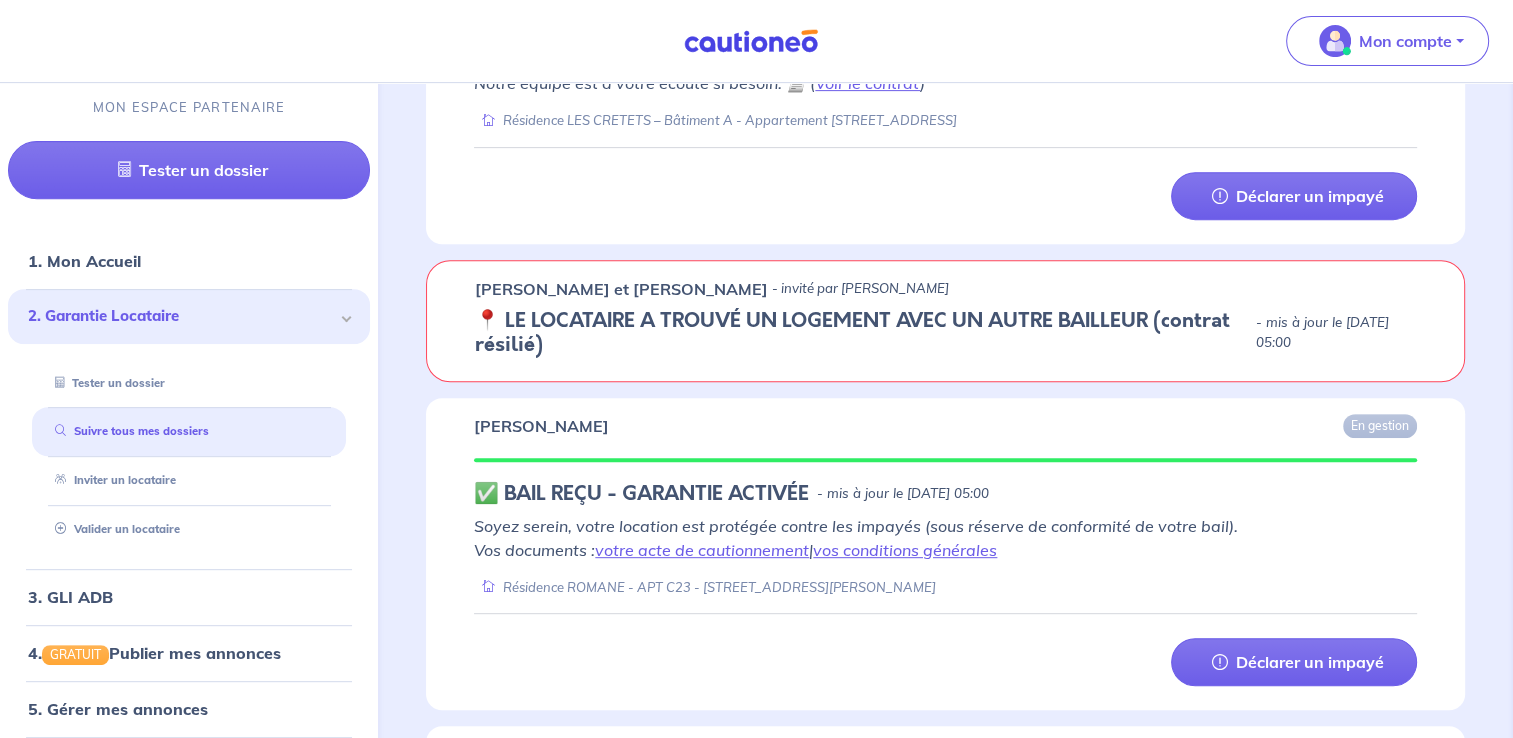 click on "[PERSON_NAME]" at bounding box center (541, 426) 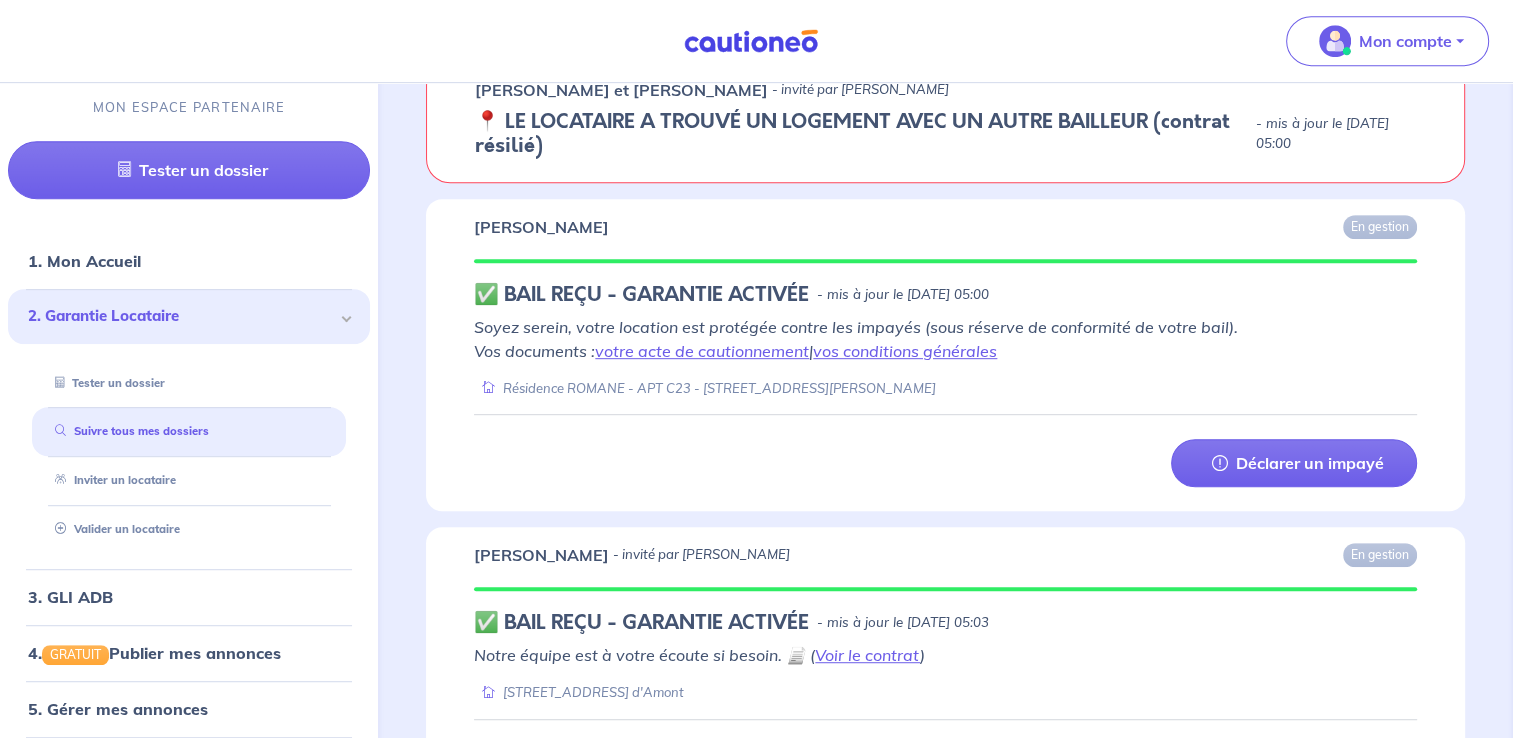 scroll, scrollTop: 1000, scrollLeft: 0, axis: vertical 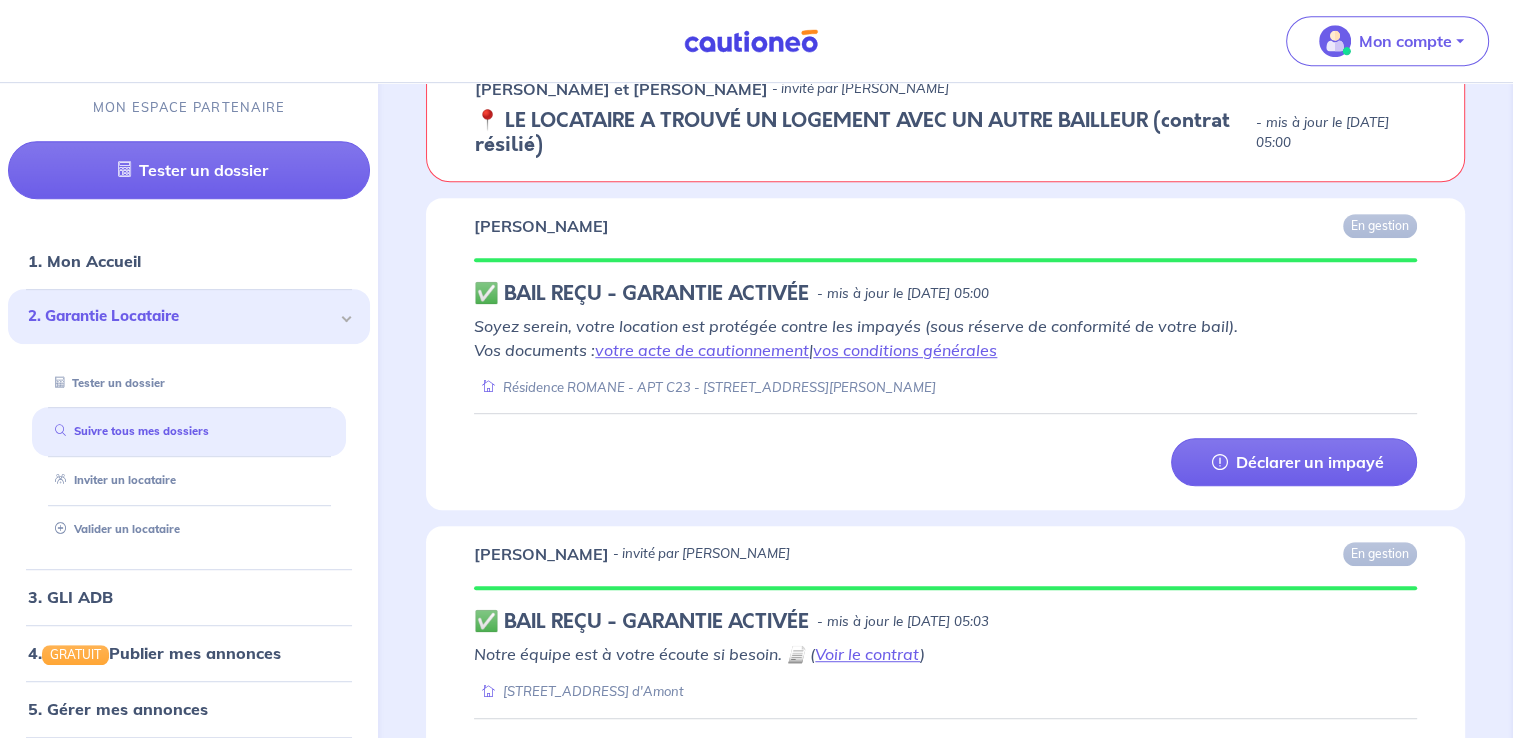 drag, startPoint x: 506, startPoint y: 383, endPoint x: 970, endPoint y: 392, distance: 464.08728 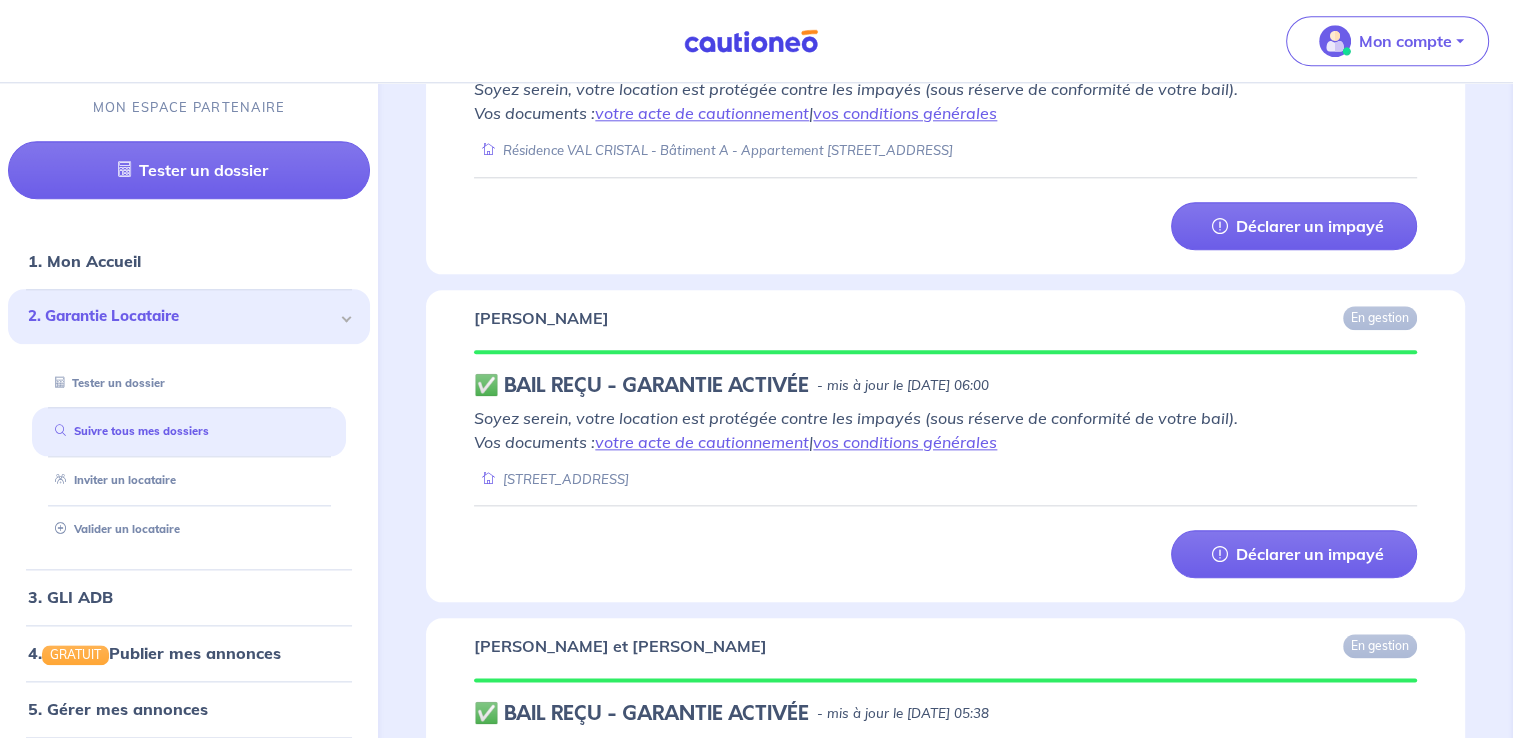 scroll, scrollTop: 2200, scrollLeft: 0, axis: vertical 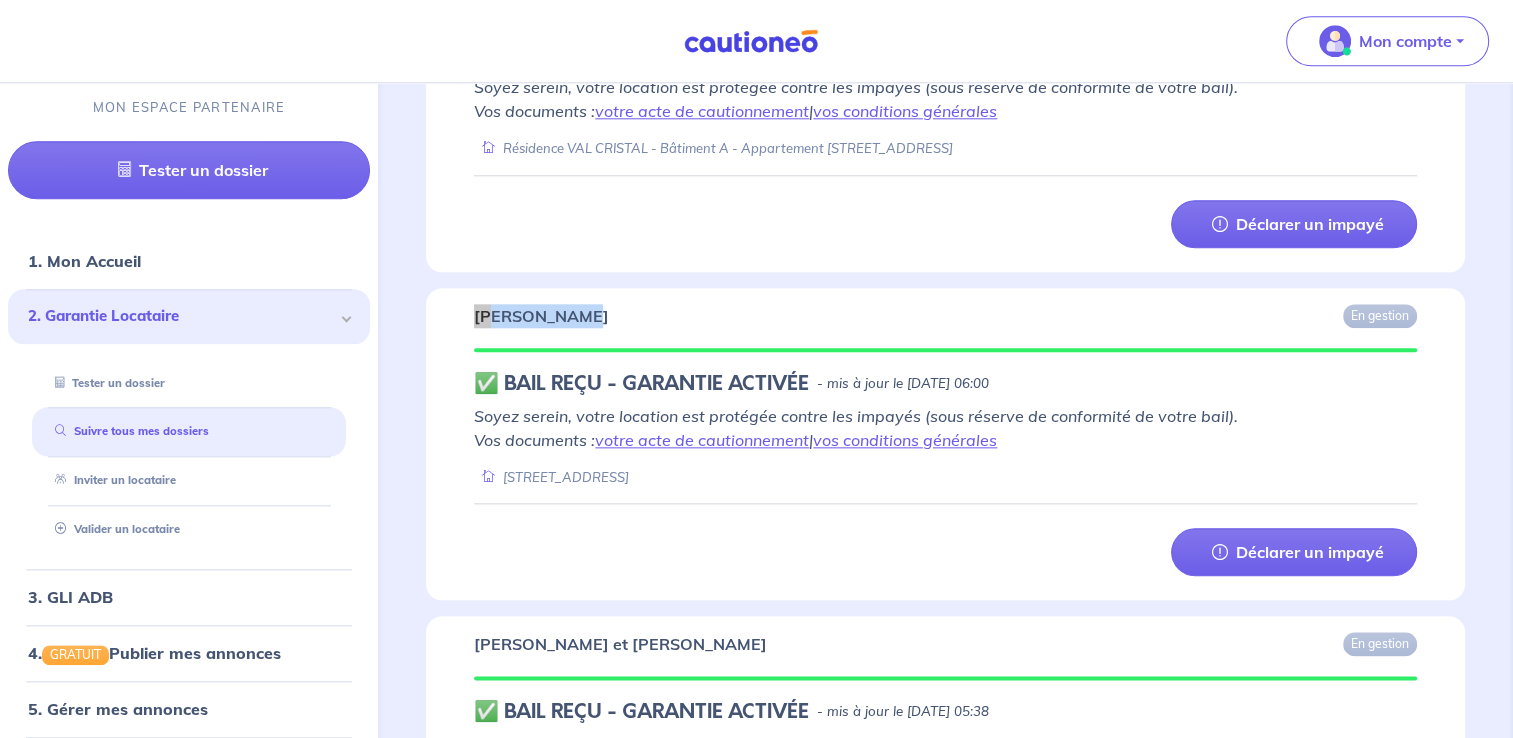 drag, startPoint x: 474, startPoint y: 314, endPoint x: 595, endPoint y: 306, distance: 121.264175 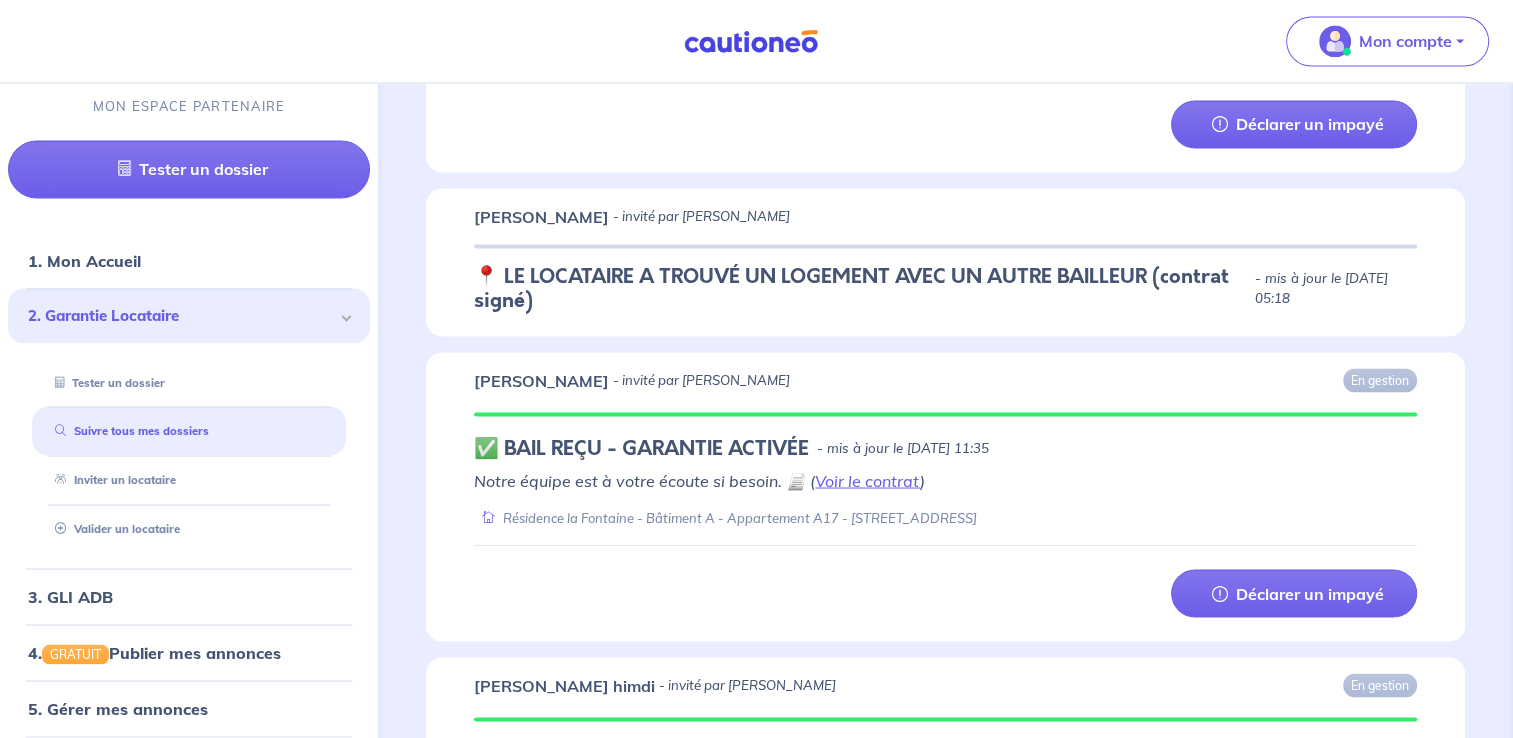 scroll, scrollTop: 3600, scrollLeft: 0, axis: vertical 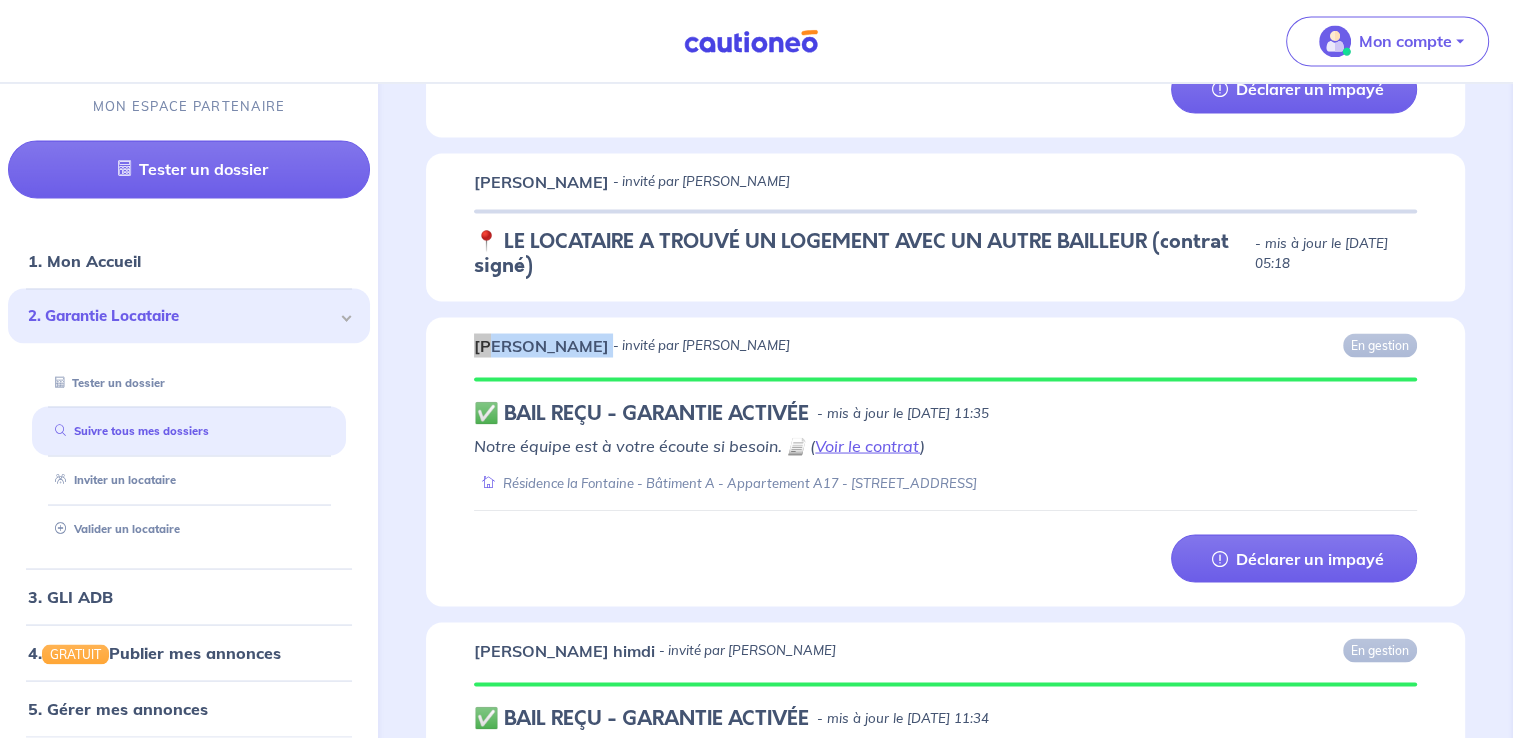 drag, startPoint x: 474, startPoint y: 342, endPoint x: 588, endPoint y: 338, distance: 114.07015 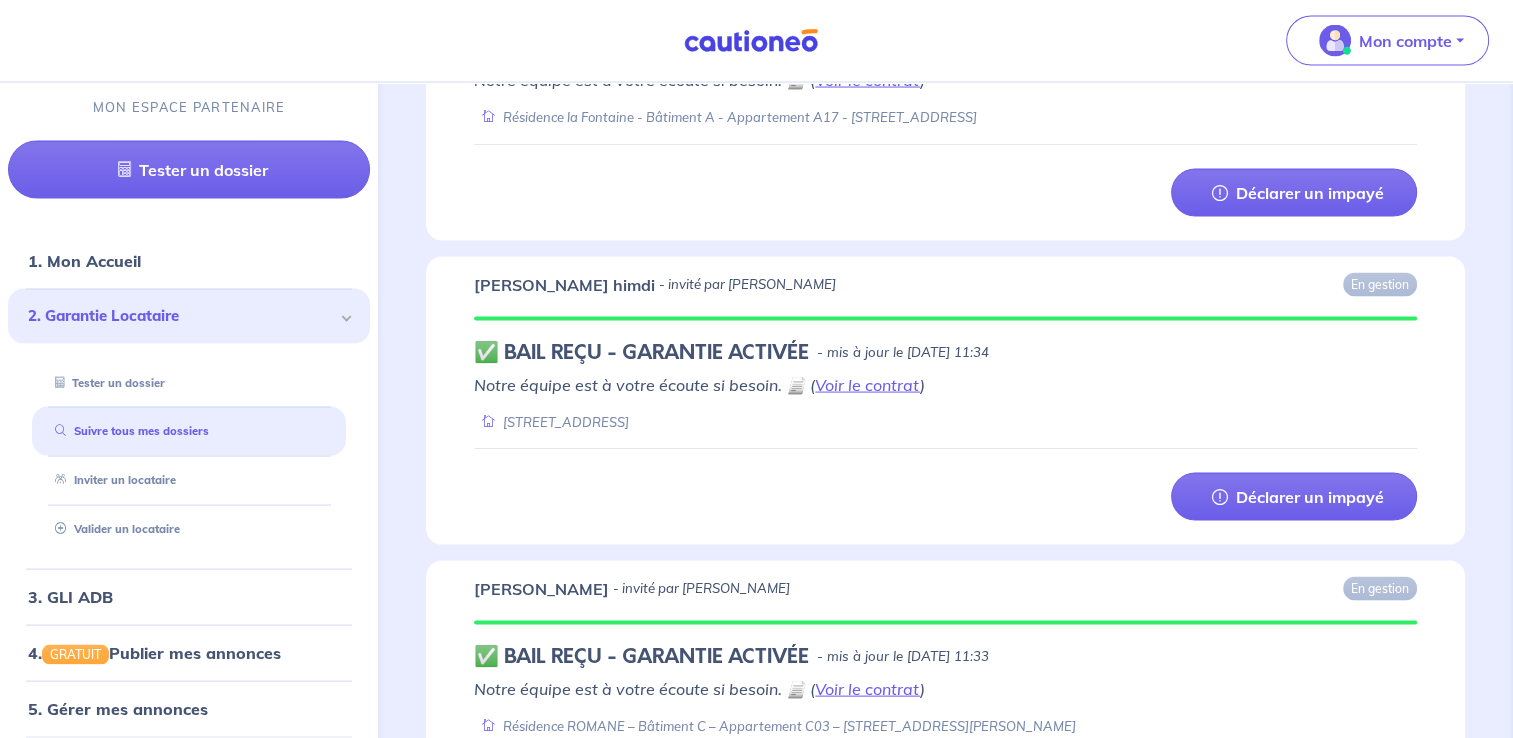 scroll, scrollTop: 4000, scrollLeft: 0, axis: vertical 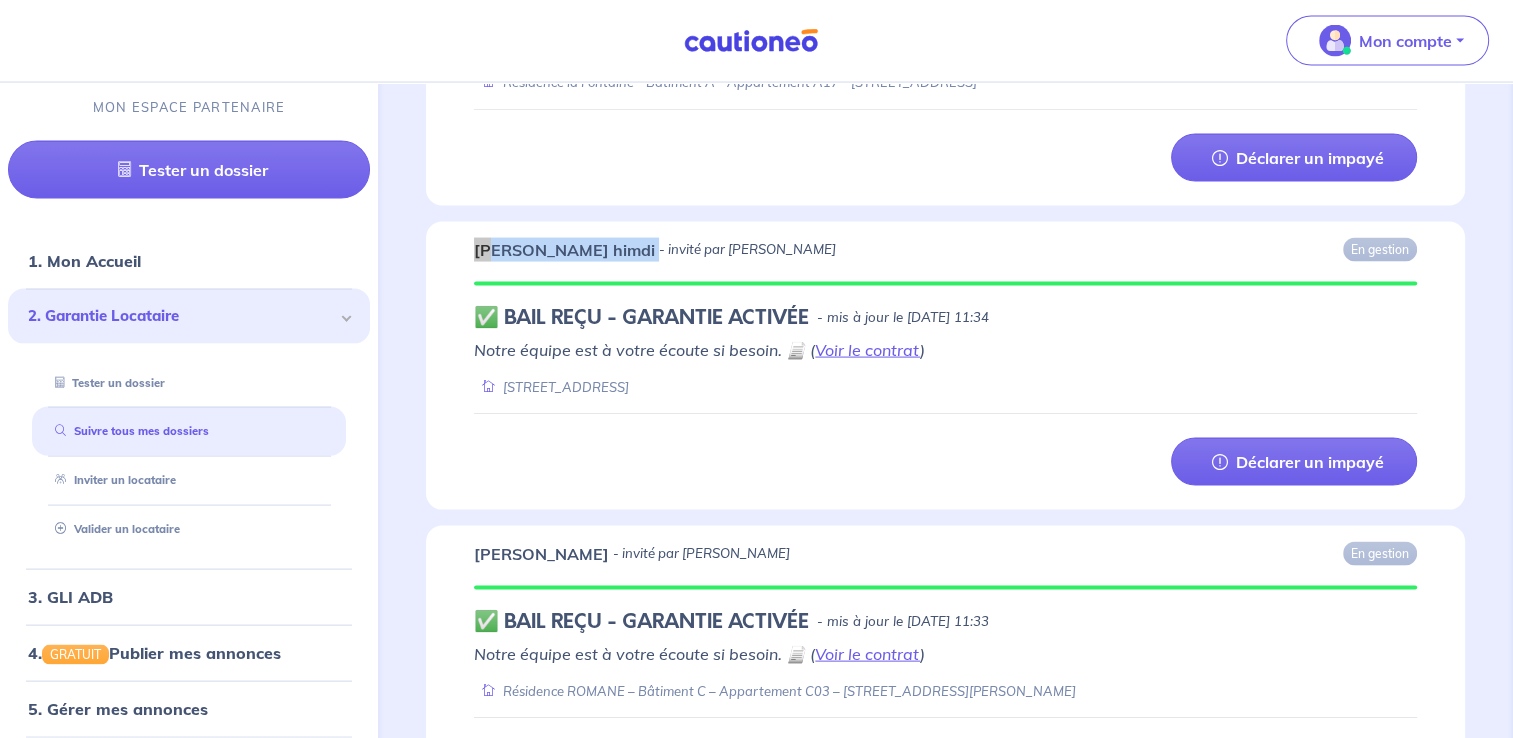 drag, startPoint x: 477, startPoint y: 242, endPoint x: 628, endPoint y: 242, distance: 151 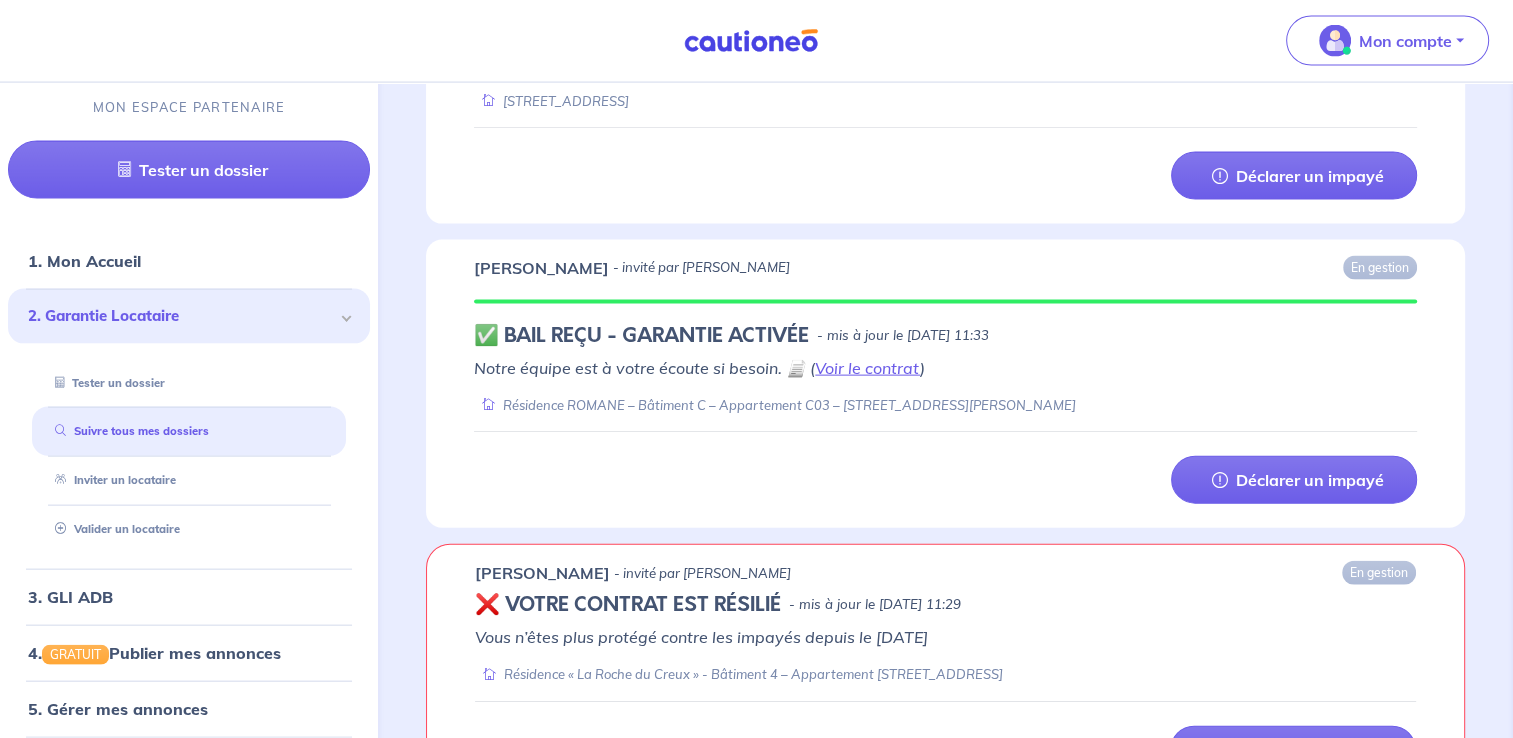 scroll, scrollTop: 4300, scrollLeft: 0, axis: vertical 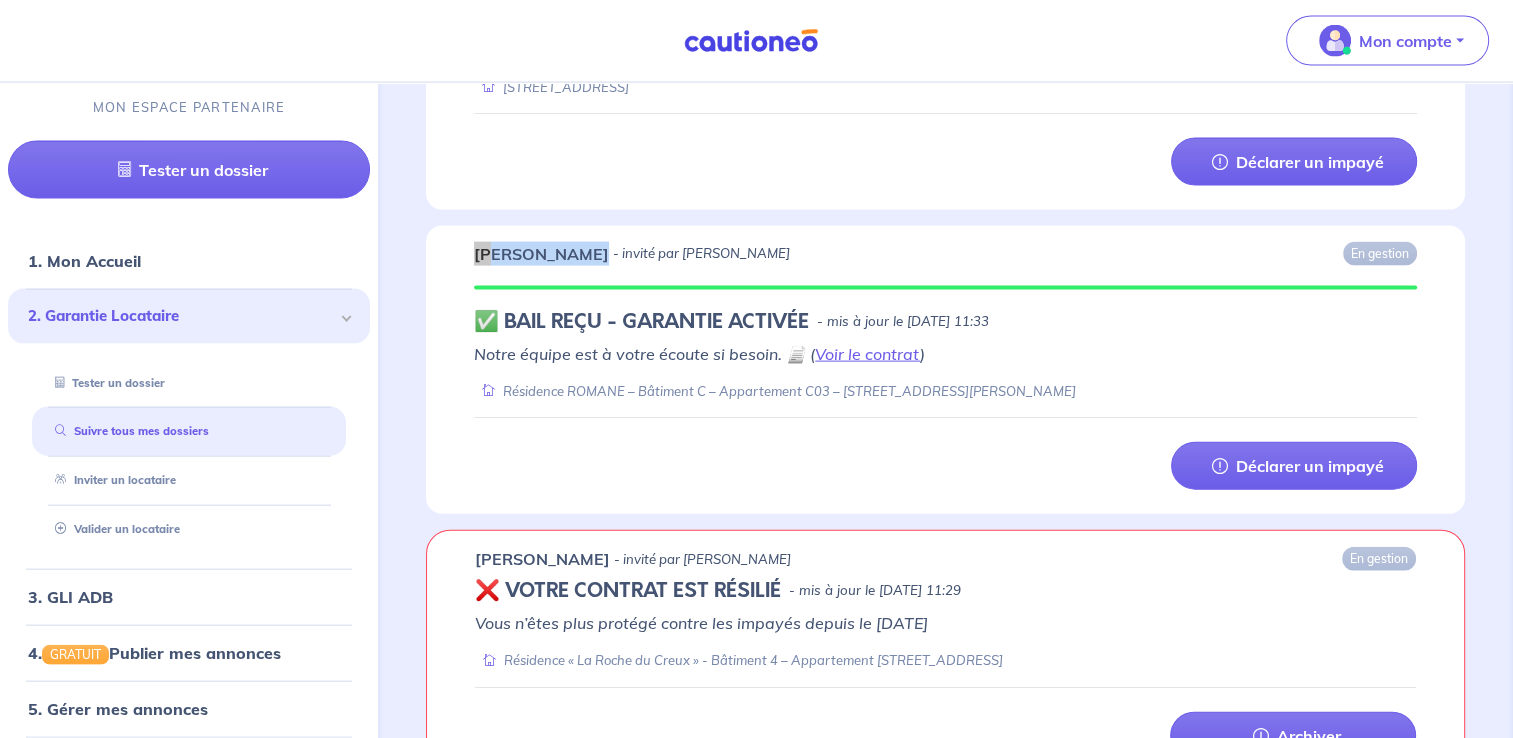 drag, startPoint x: 475, startPoint y: 246, endPoint x: 576, endPoint y: 252, distance: 101.17806 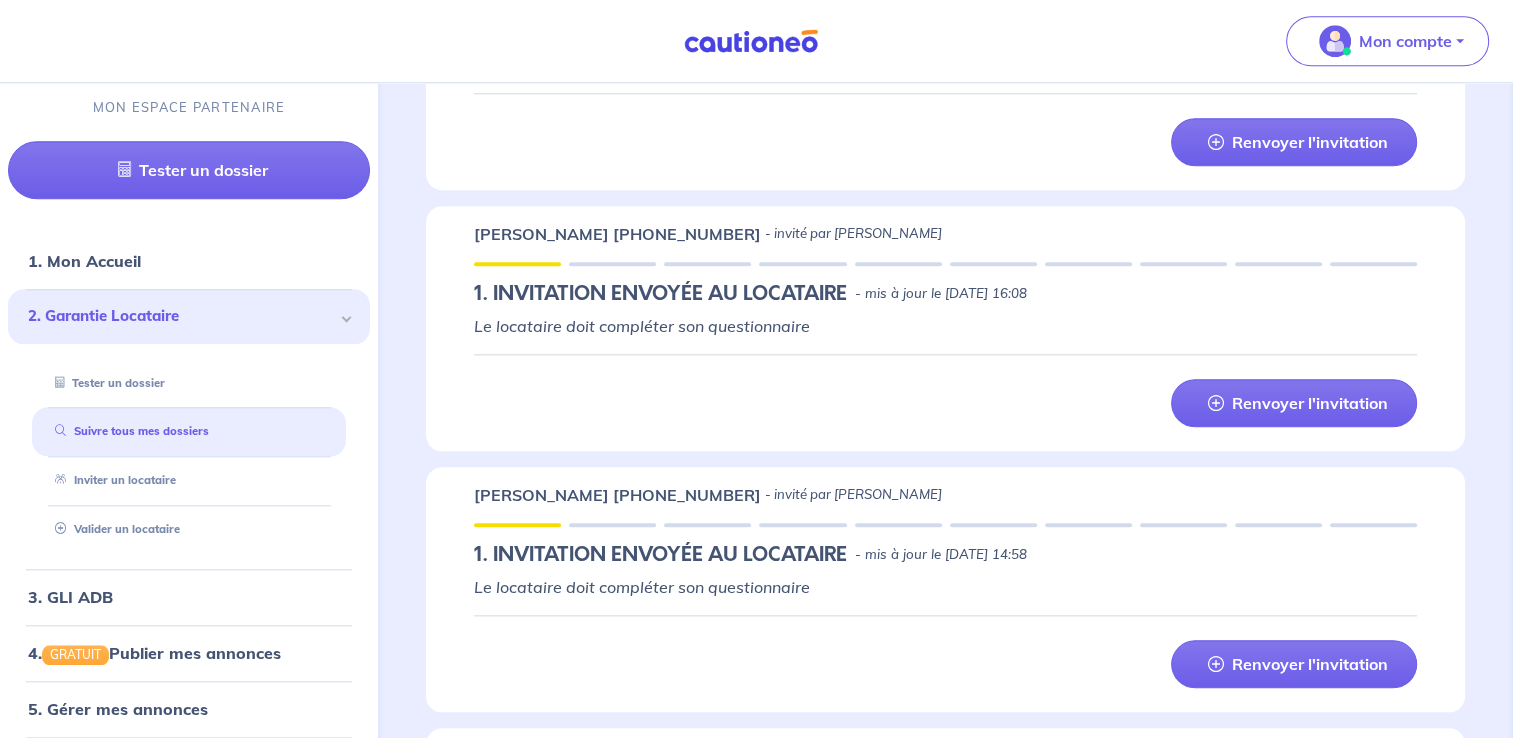 scroll, scrollTop: 10000, scrollLeft: 0, axis: vertical 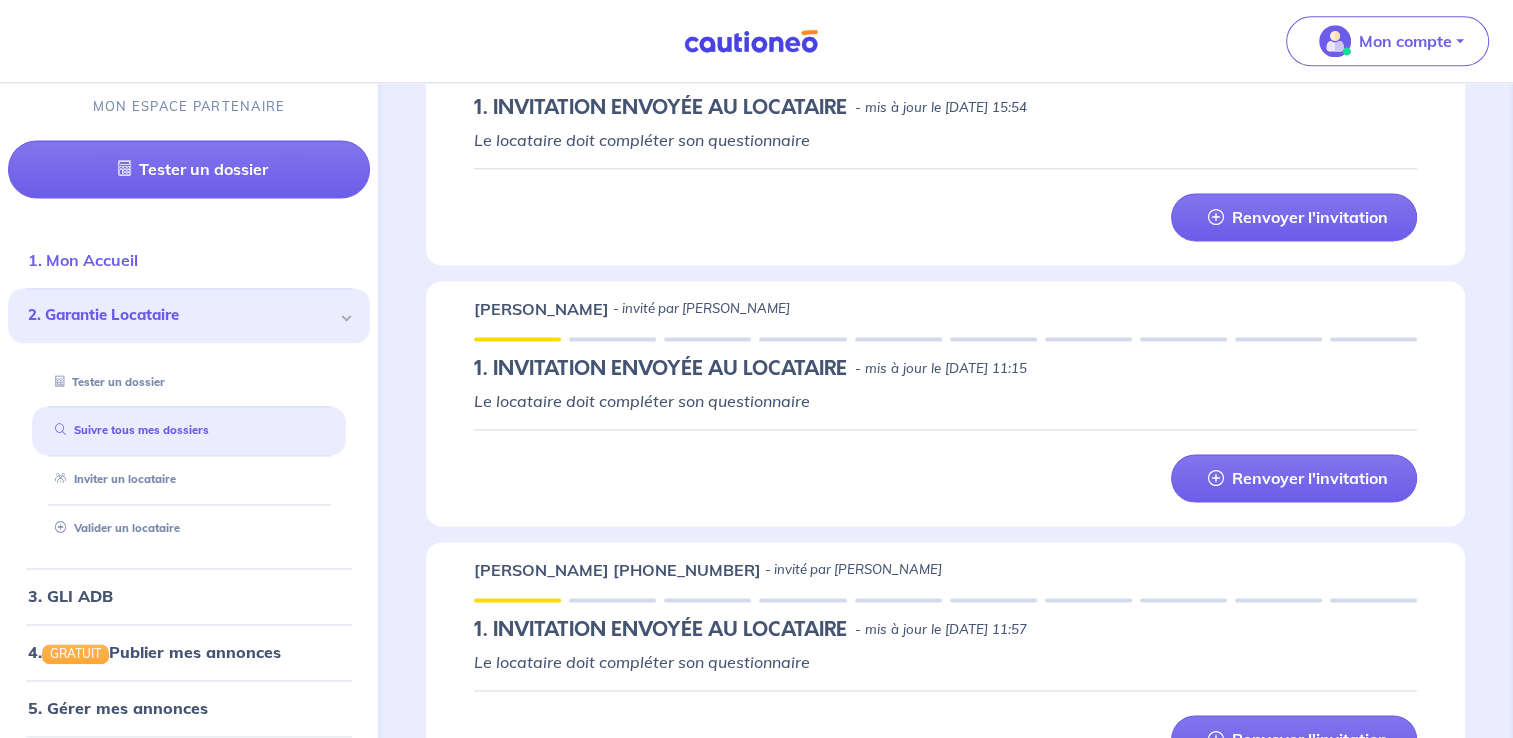 click on "1. Mon Accueil" at bounding box center (83, 261) 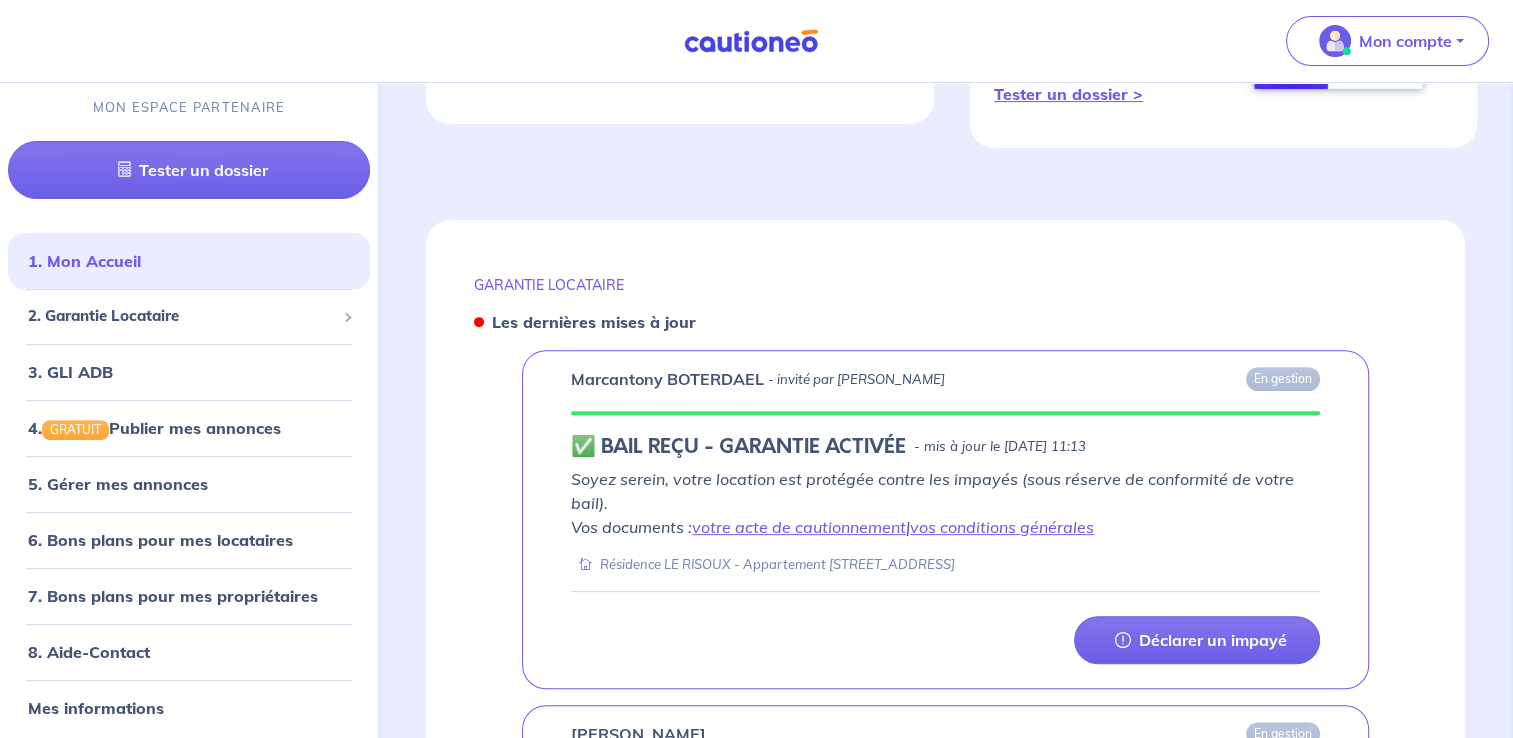 scroll, scrollTop: 700, scrollLeft: 0, axis: vertical 